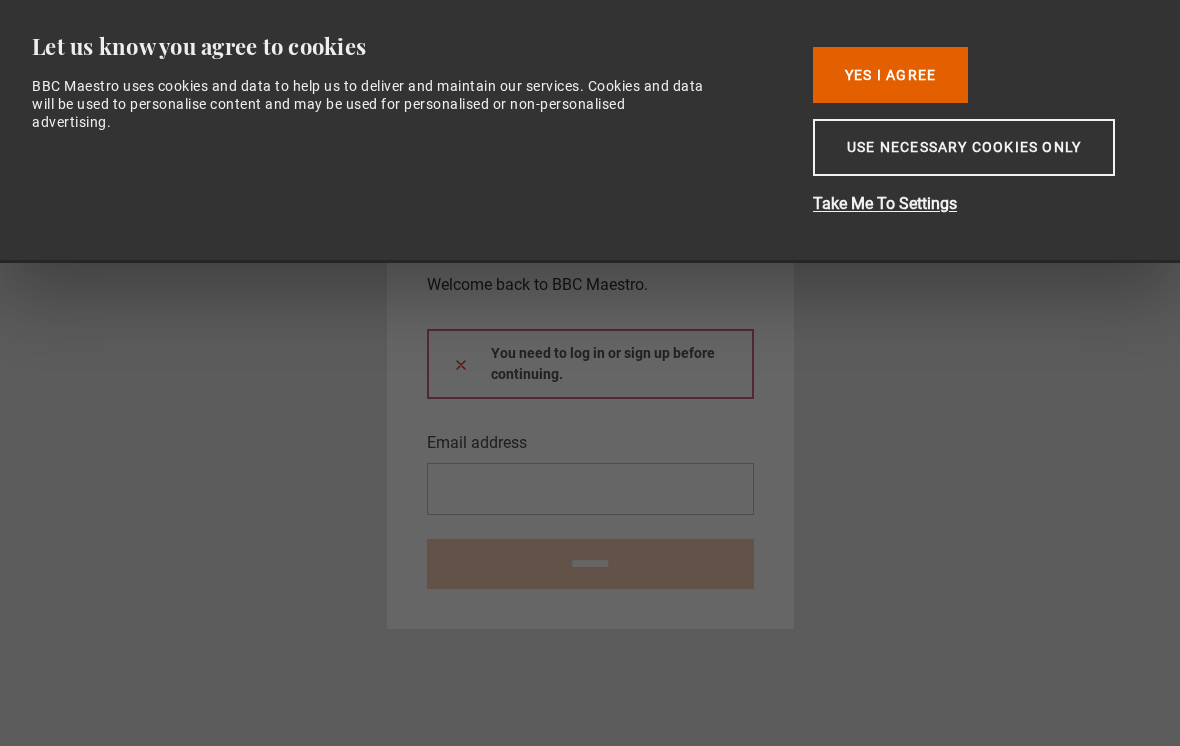 scroll, scrollTop: 285, scrollLeft: 0, axis: vertical 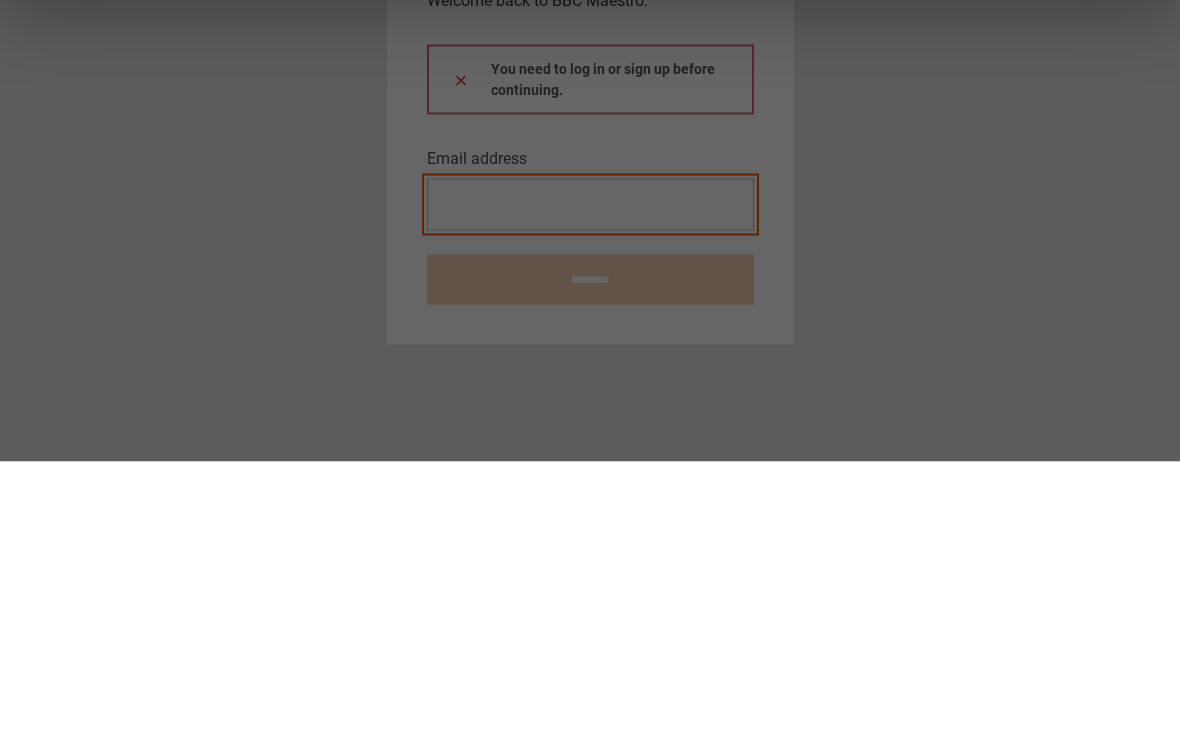 type on "**********" 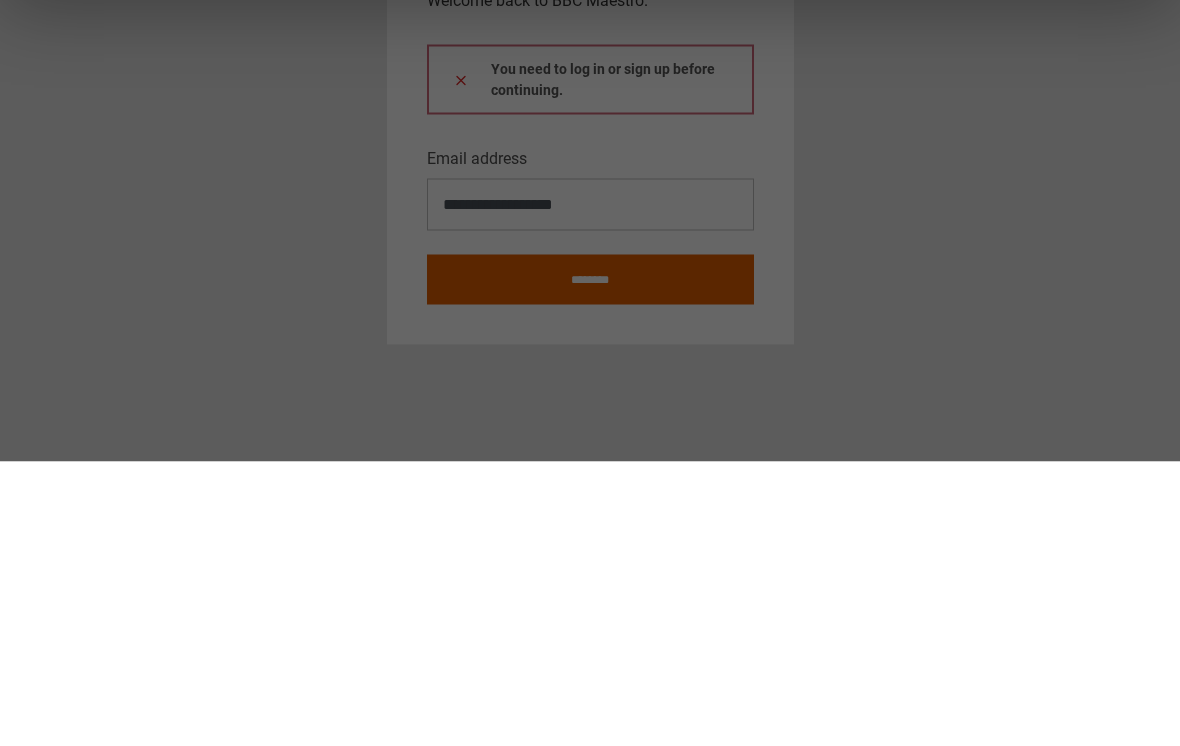 click at bounding box center (461, 364) 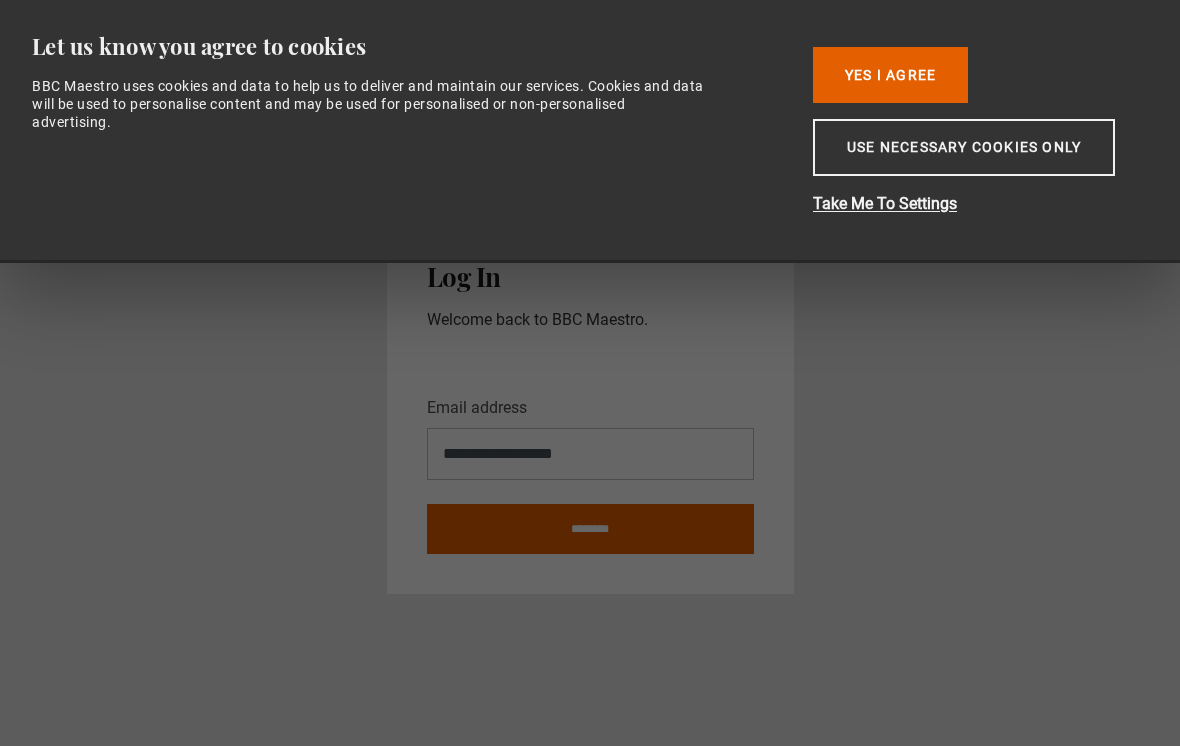 click on "Yes I Agree" at bounding box center (890, 75) 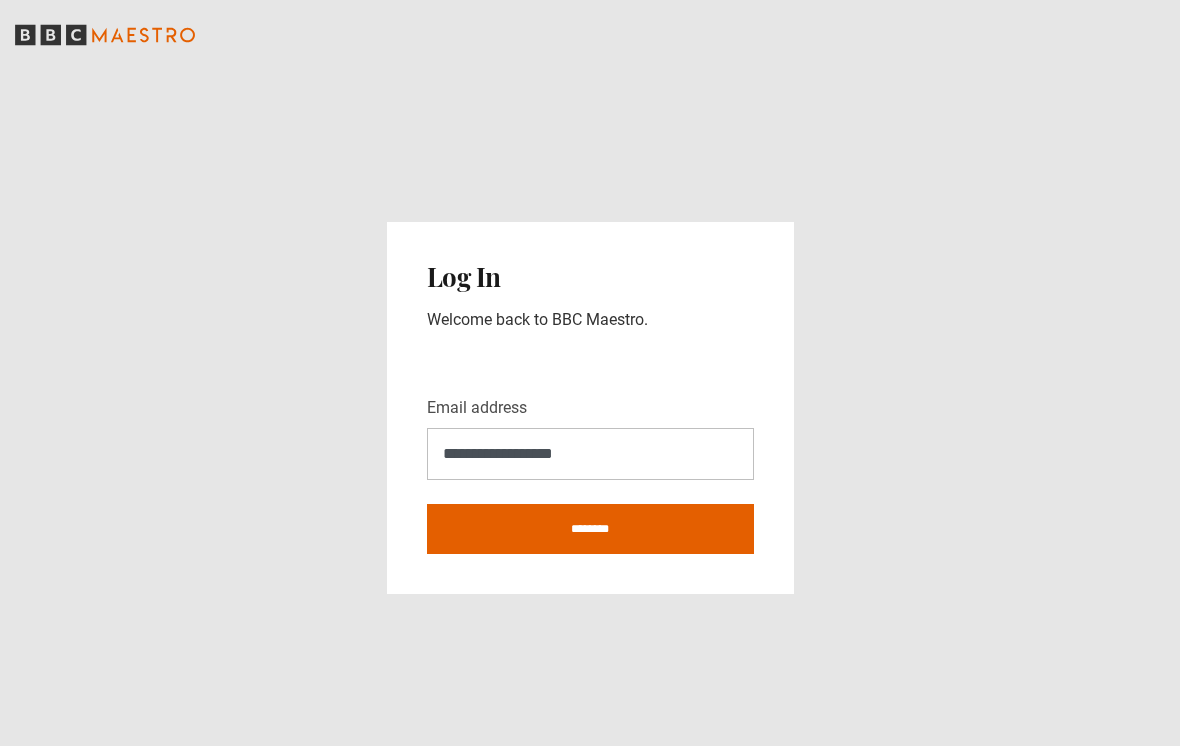 click on "********" at bounding box center (590, 529) 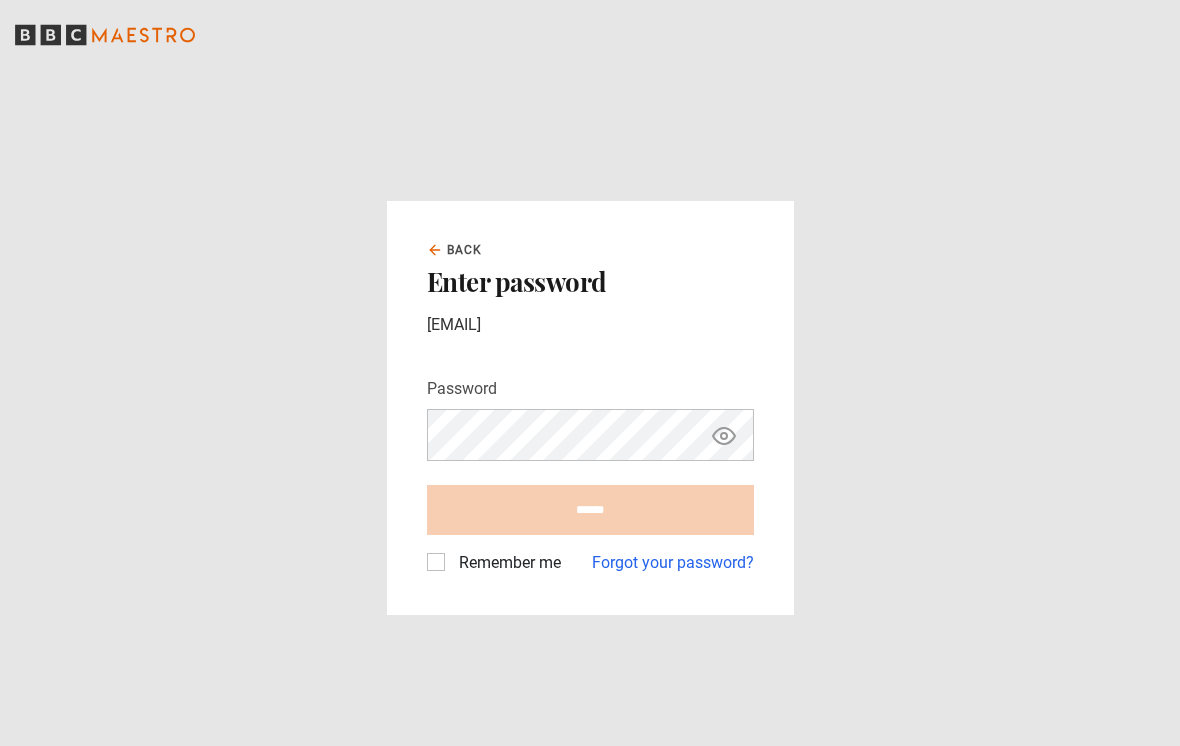 scroll, scrollTop: 0, scrollLeft: 0, axis: both 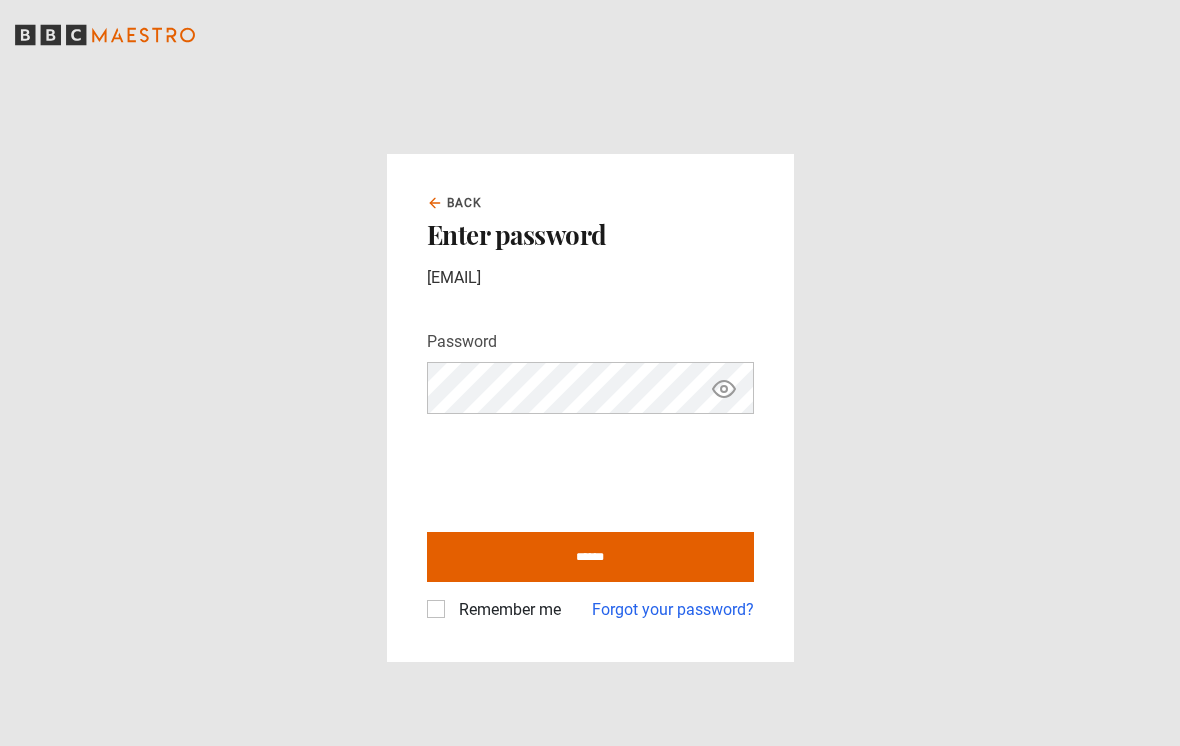 click on "******" at bounding box center (590, 557) 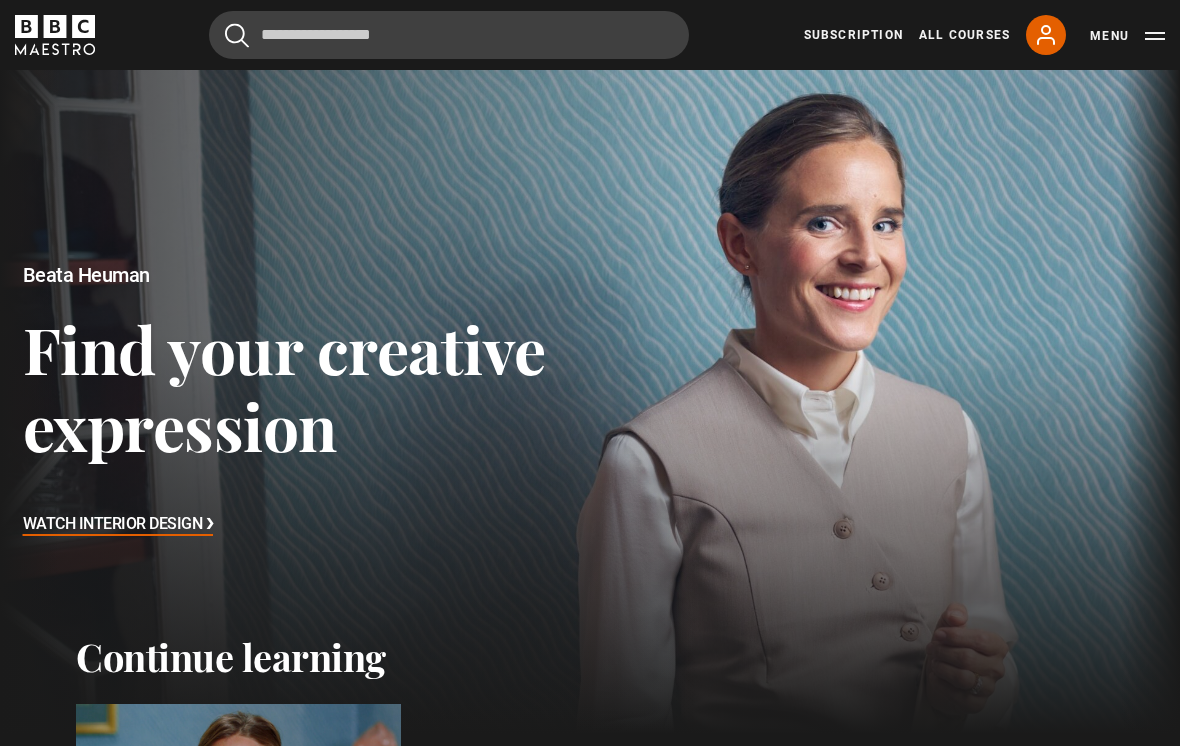 scroll, scrollTop: 0, scrollLeft: 0, axis: both 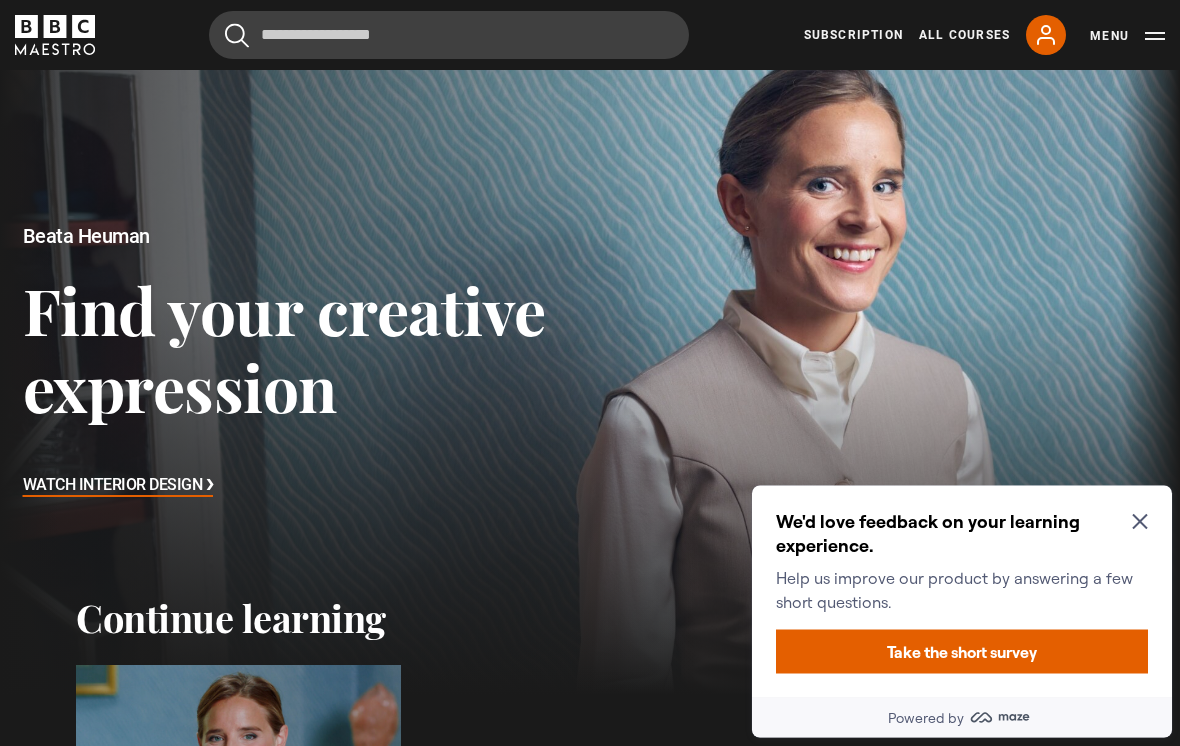 click on "We'd love feedback on your learning experience. Help us improve our product by answering a few short questions. Take the short survey" at bounding box center [962, 591] 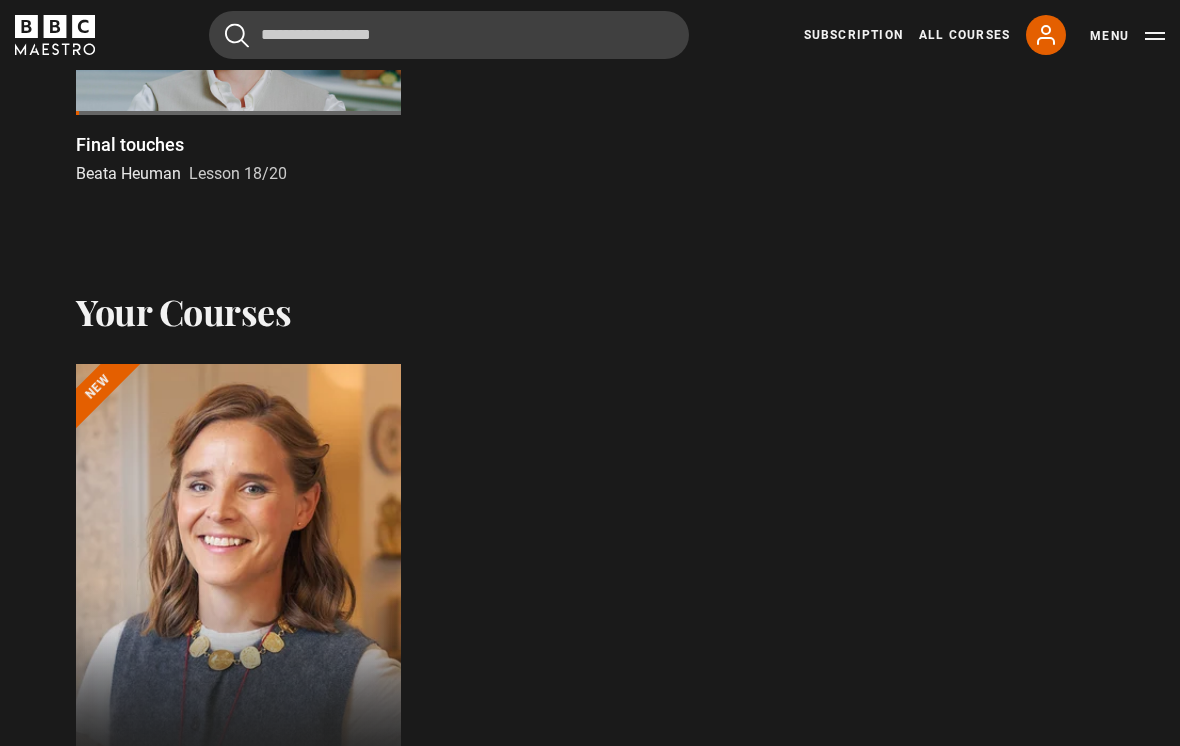scroll, scrollTop: 932, scrollLeft: 0, axis: vertical 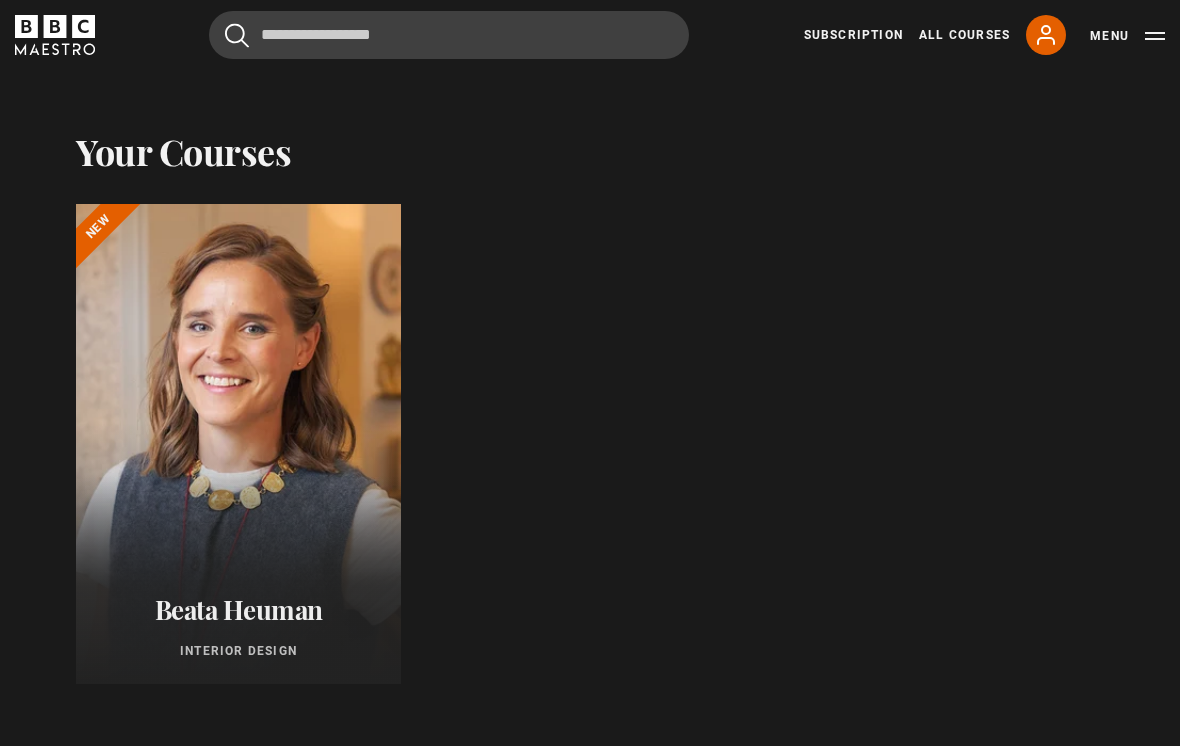 click on "Beata Heuman
Interior Design
New" at bounding box center [590, 444] 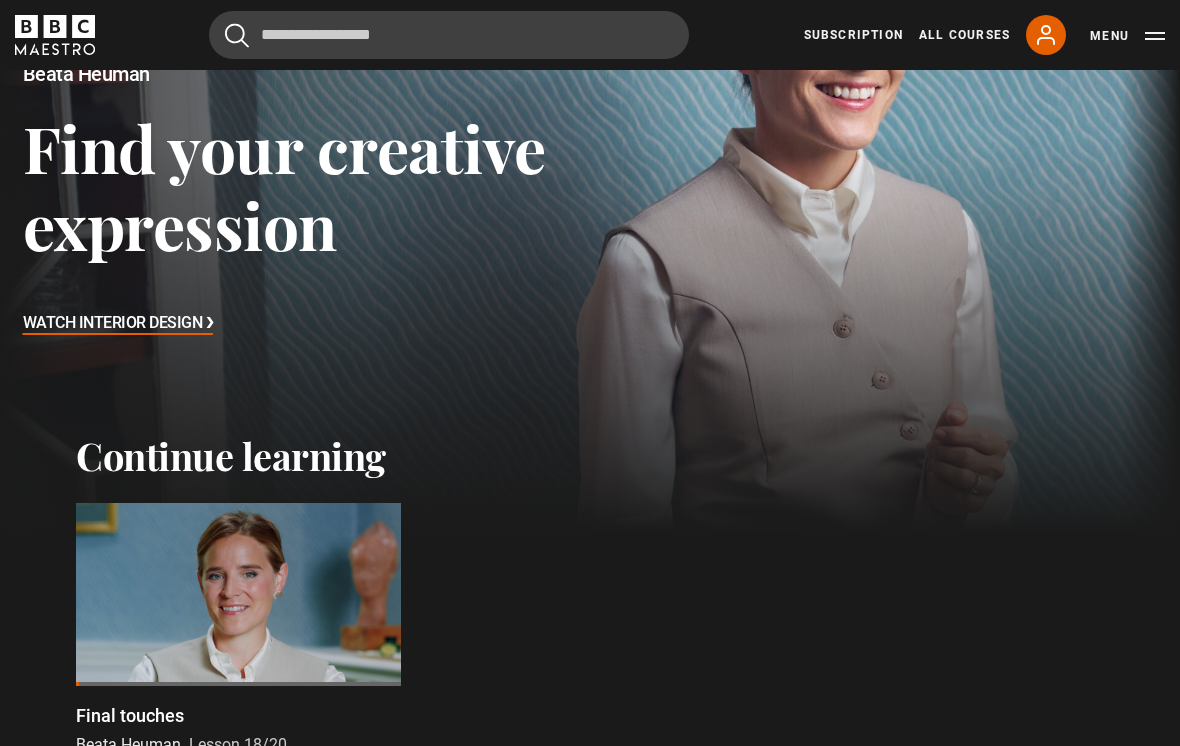 scroll, scrollTop: 200, scrollLeft: 0, axis: vertical 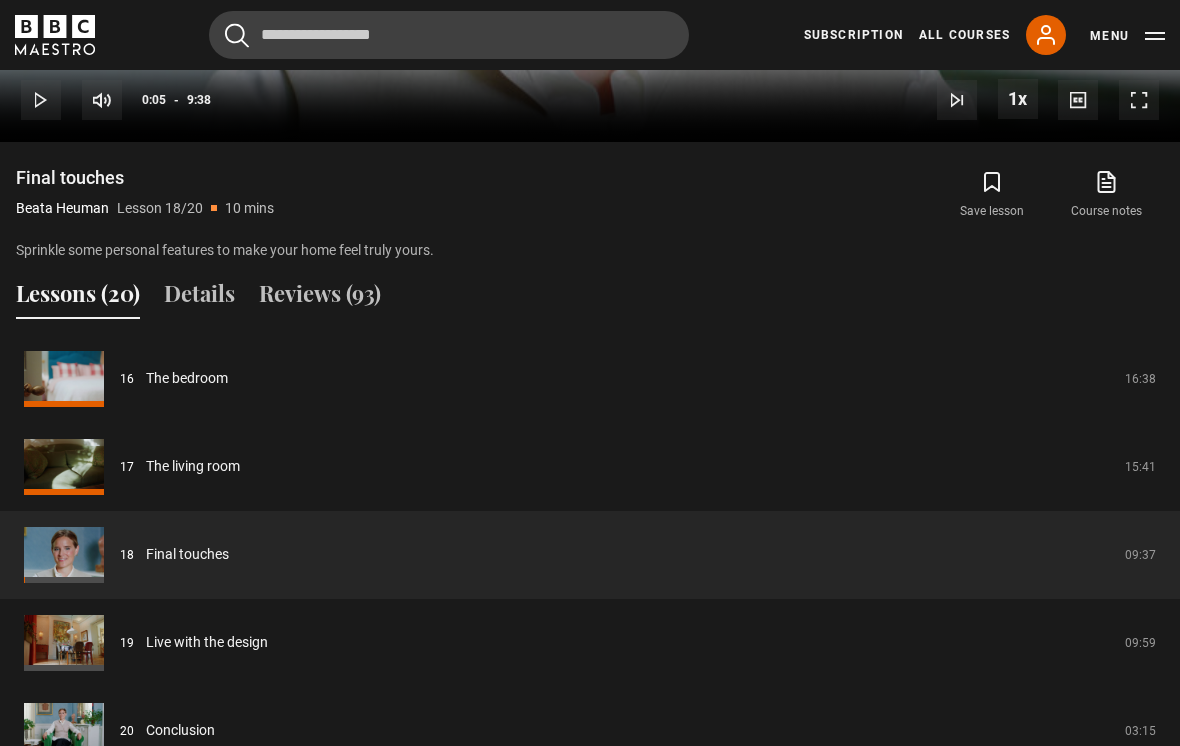 click on "Final touches" at bounding box center [187, 554] 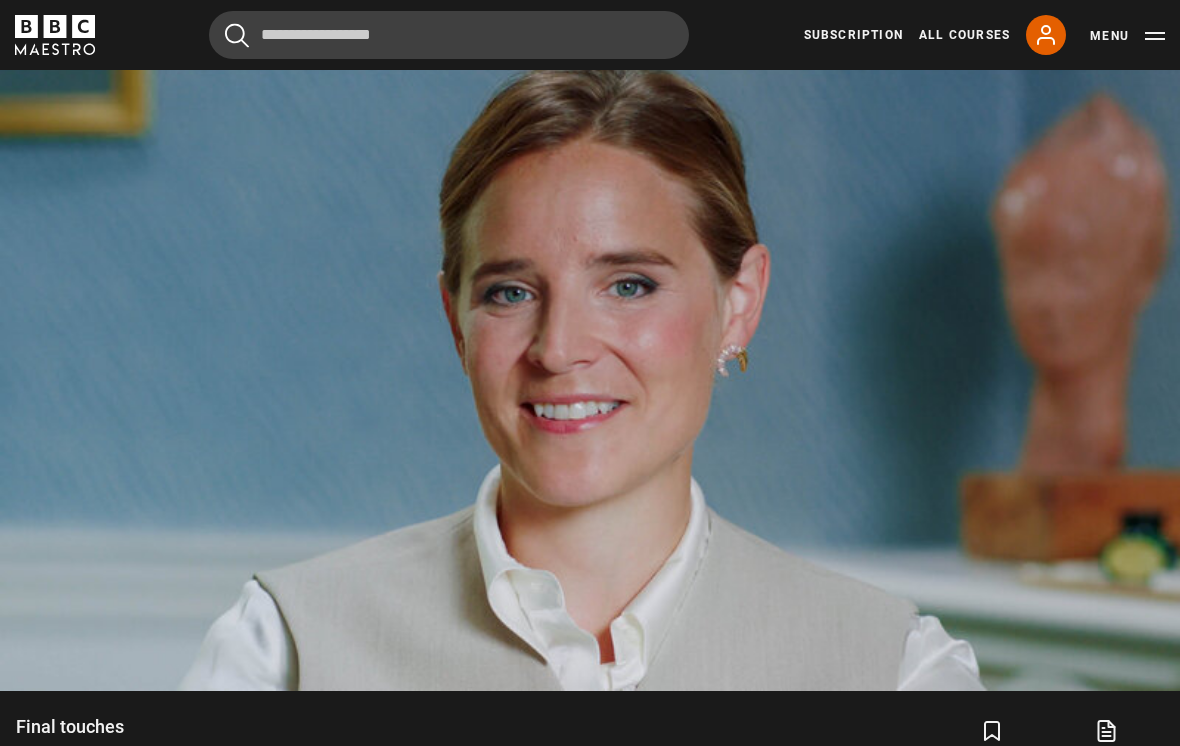scroll, scrollTop: 1174, scrollLeft: 0, axis: vertical 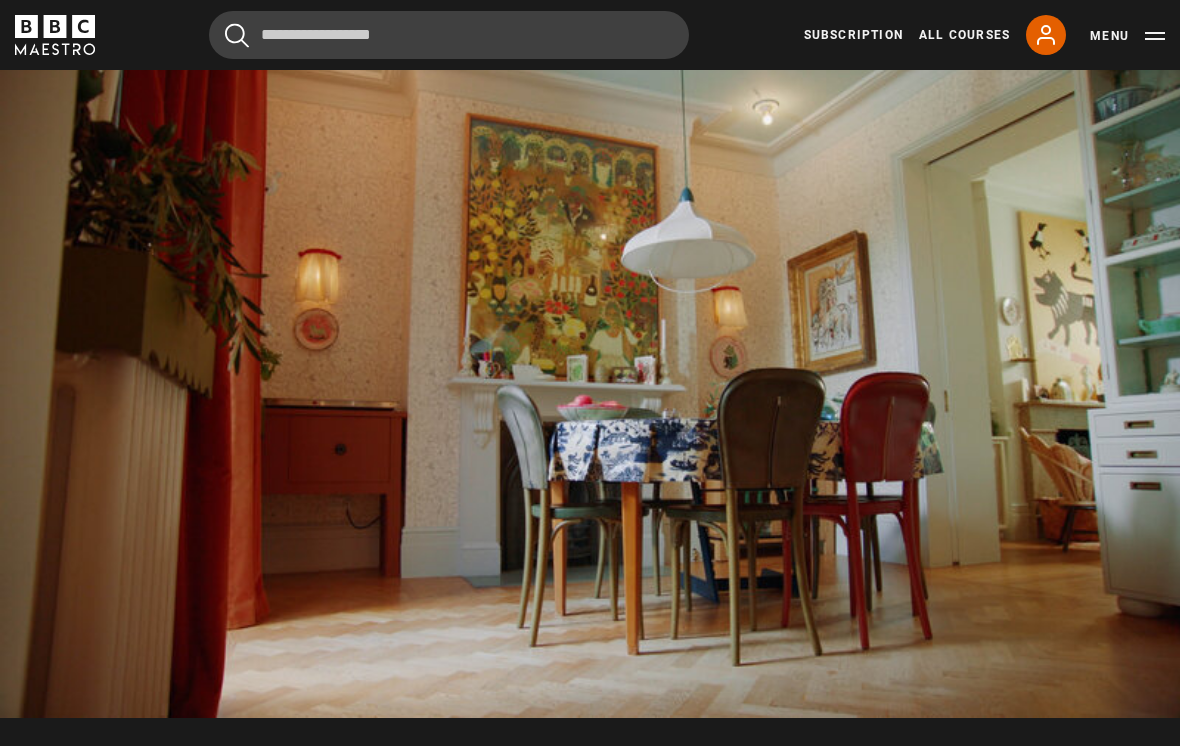 click on "Video Player is loading. Play Lesson Live with the design 10s Skip Back 10 seconds Pause 10s Skip Forward 10 seconds Loaded :  21.80% Pause Mute Current Time  1:23 - Duration  10:00
[FIRST] [LAST]
Lesson 19
Live with the design
1x Playback Rate 2x 1.5x 1x , selected 0.5x Captions captions off , selected English  Captions This is a modal window.
Lesson Completed
Up next
Conclusion
Cancel
Do you want to save this lesson?
Save lesson
Rewatch" at bounding box center [590, 386] 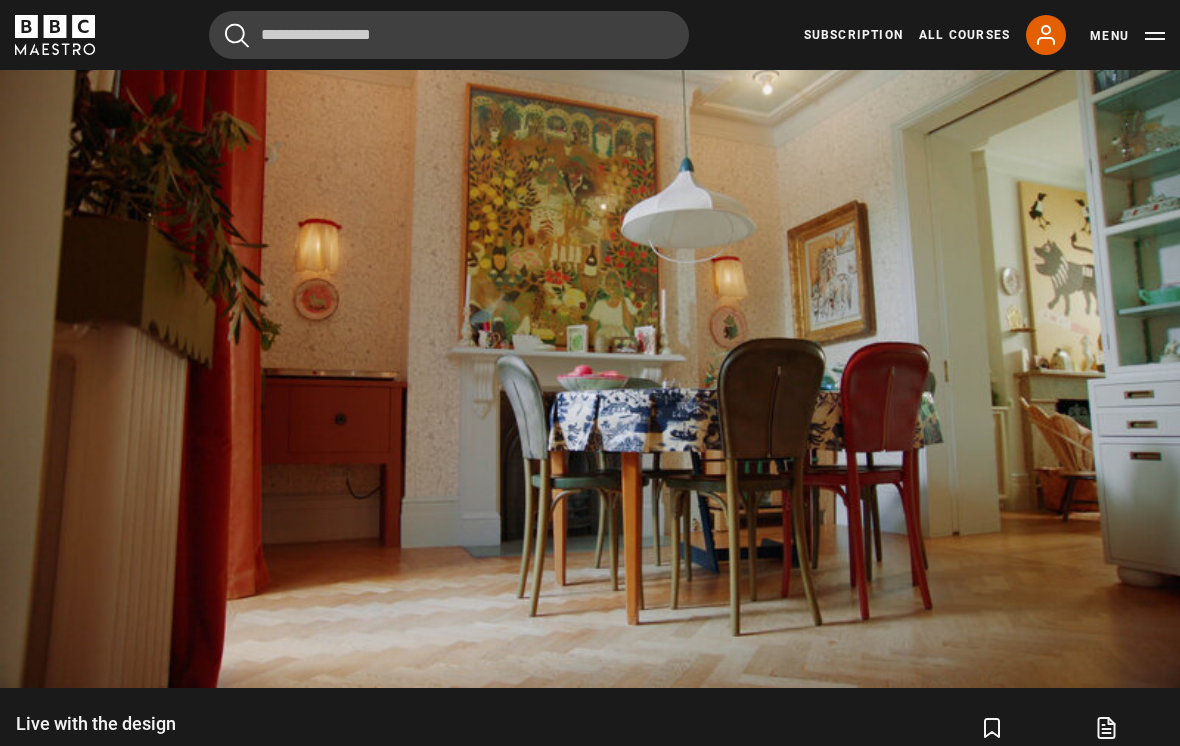 scroll, scrollTop: 1178, scrollLeft: 0, axis: vertical 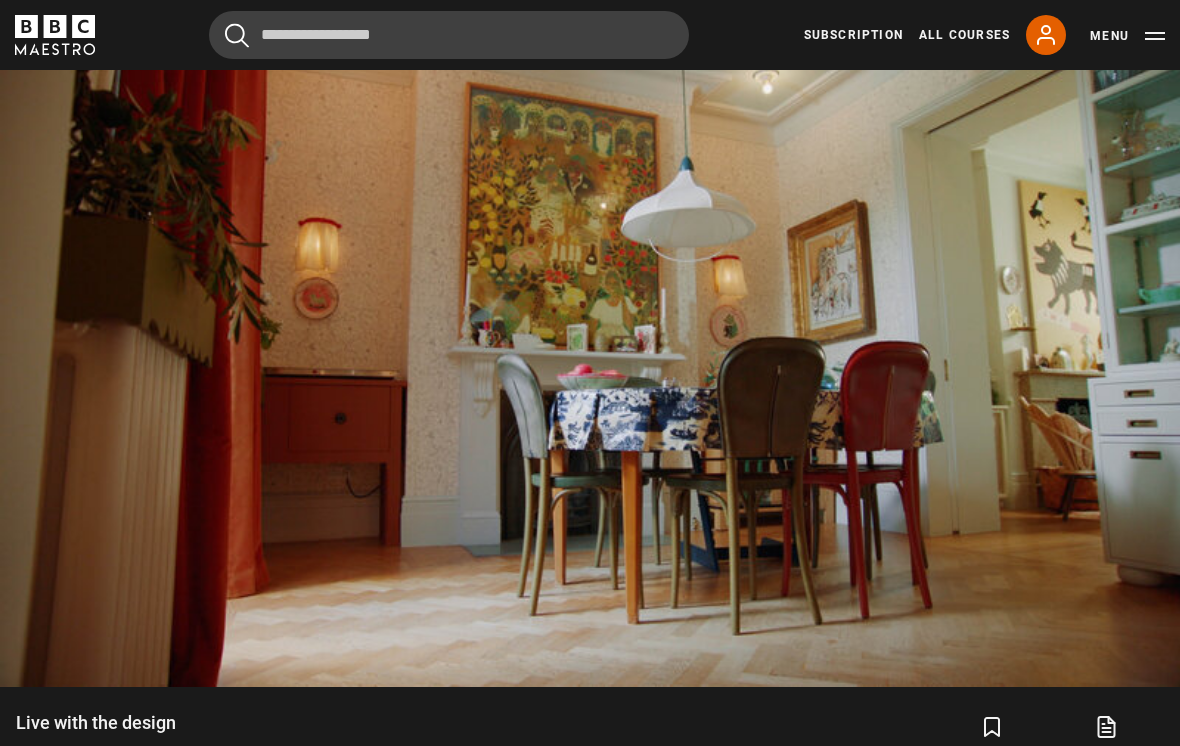 click on "Video Player is loading. Play Lesson Live with the design 10s Skip Back 10 seconds Pause 10s Skip Forward 10 seconds Loaded :  32.51% Pause Mute Current Time  2:26 - Duration  10:00
[FIRST] [LAST]
Lesson 19
Live with the design
1x Playback Rate 2x 1.5x 1x , selected 0.5x Captions captions off , selected English  Captions This is a modal window.
Lesson Completed
Up next
Conclusion
Cancel
Do you want to save this lesson?
Save lesson
Rewatch" at bounding box center [590, 355] 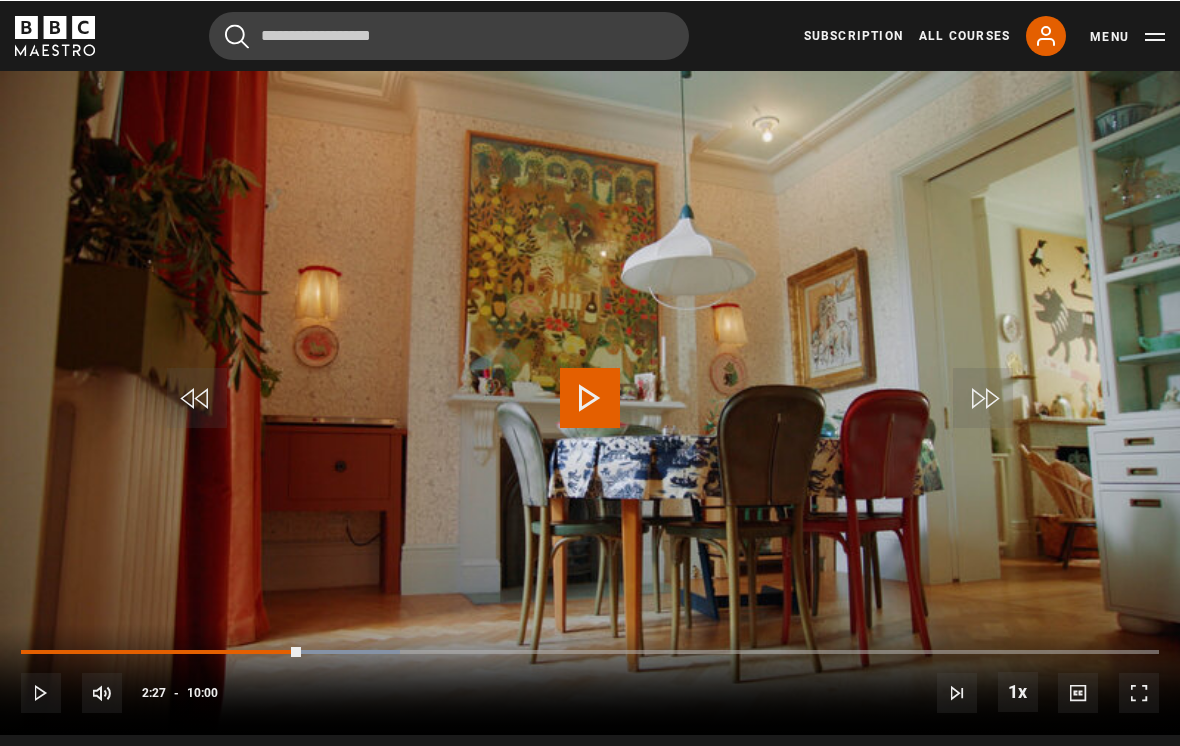 scroll, scrollTop: 1130, scrollLeft: 0, axis: vertical 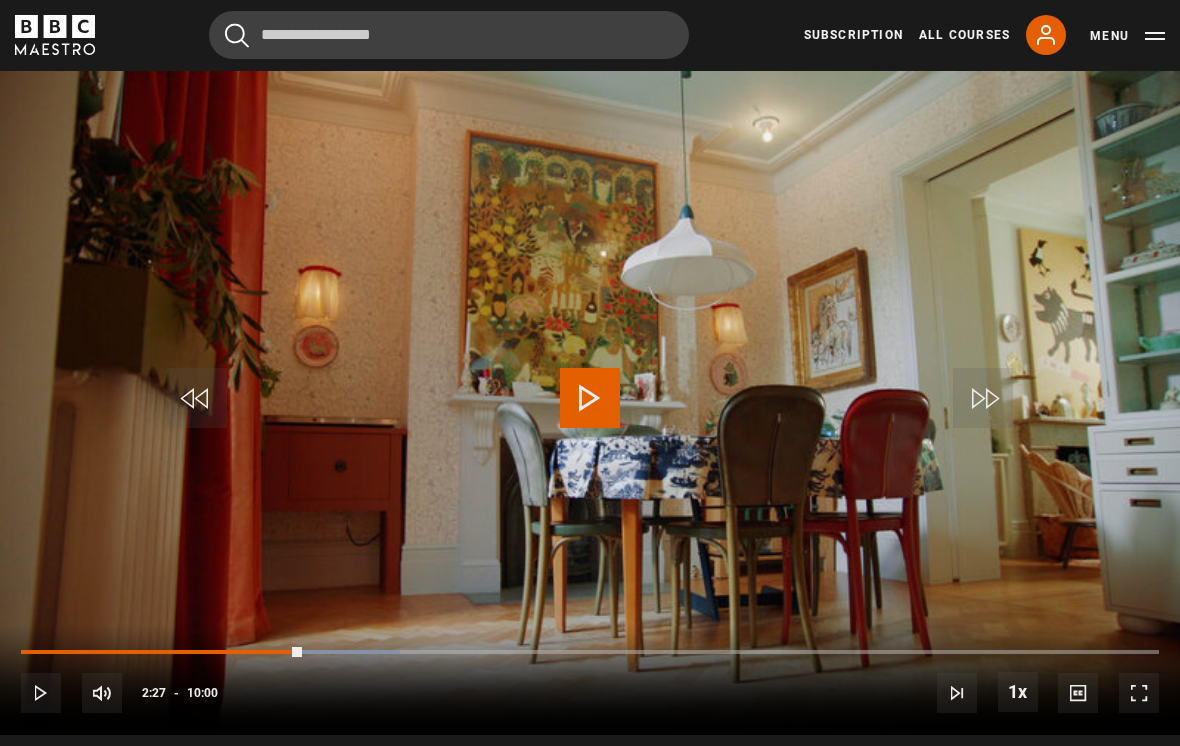 click on "Video Player is loading. Play Lesson Live with the design 10s Skip Back 10 seconds Play 10s Skip Forward 10 seconds Loaded :  33.32% Play Mute Current Time  2:27 - Duration  10:00
[FIRST] [LAST]
Lesson 19
Live with the design
1x Playback Rate 2x 1.5x 1x , selected 0.5x Captions captions off , selected English  Captions This is a modal window.
Lesson Completed
Up next
Conclusion
Cancel
Do you want to save this lesson?
Save lesson
Rewatch" at bounding box center [590, 403] 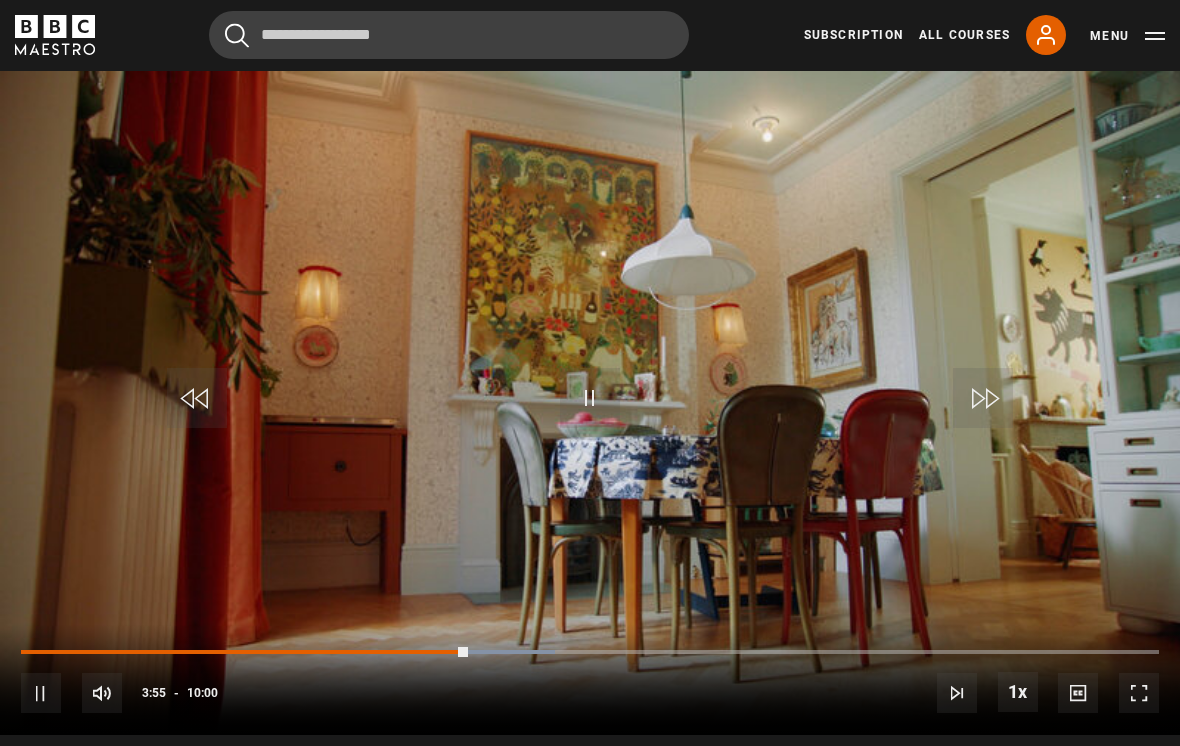 click on "Video Player is loading. Play Lesson Live with the design 10s Skip Back 10 seconds Pause 10s Skip Forward 10 seconds Loaded :  46.91% Pause Mute Current Time  3:55 - Duration  10:00
[FIRST] [LAST]
Lesson 19
Live with the design
1x Playback Rate 2x 1.5x 1x , selected 0.5x Captions captions off , selected English  Captions This is a modal window.
Lesson Completed
Up next
Conclusion
Cancel
Do you want to save this lesson?
Save lesson
Rewatch" at bounding box center [590, 403] 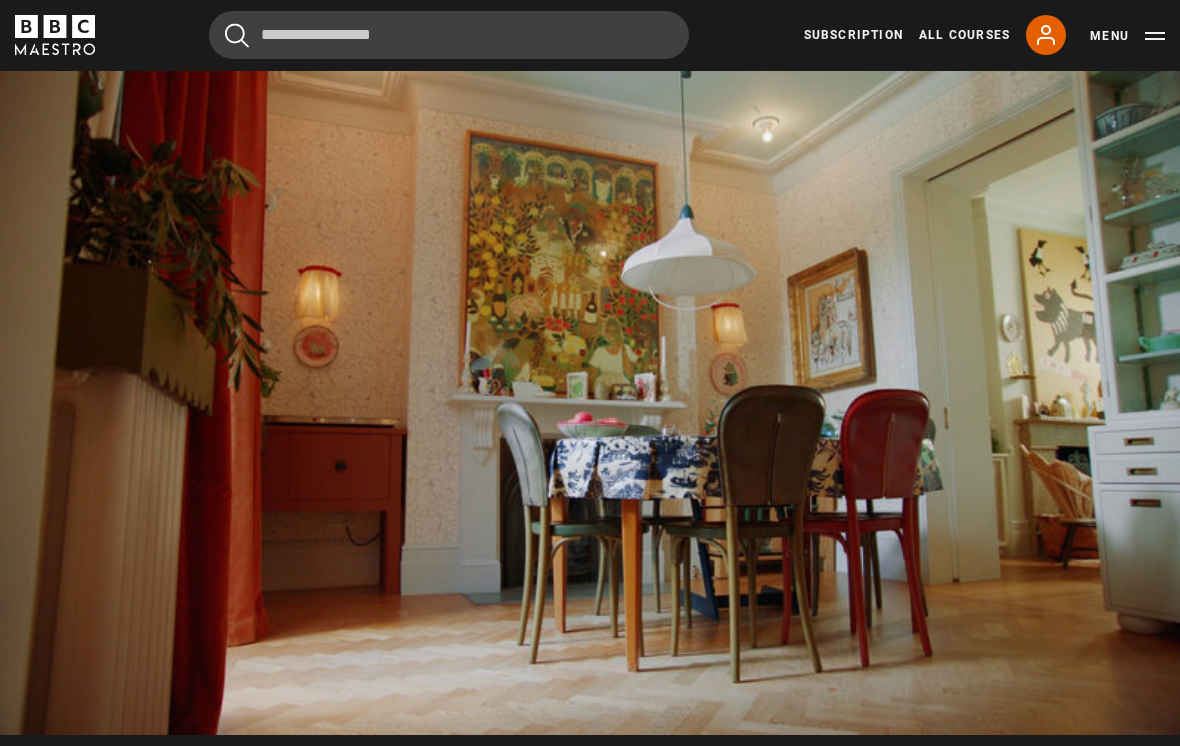 click on "Video Player is loading. Play Lesson Live with the design 10s Skip Back 10 seconds Pause 10s Skip Forward 10 seconds Loaded :  50.83% Pause Mute Current Time  4:17 - Duration  10:00
[FIRST] [LAST]
Lesson 19
Live with the design
1x Playback Rate 2x 1.5x 1x , selected 0.5x Captions captions off , selected English  Captions This is a modal window.
Lesson Completed
Up next
Conclusion
Cancel
Do you want to save this lesson?
Save lesson
Rewatch" at bounding box center [590, 403] 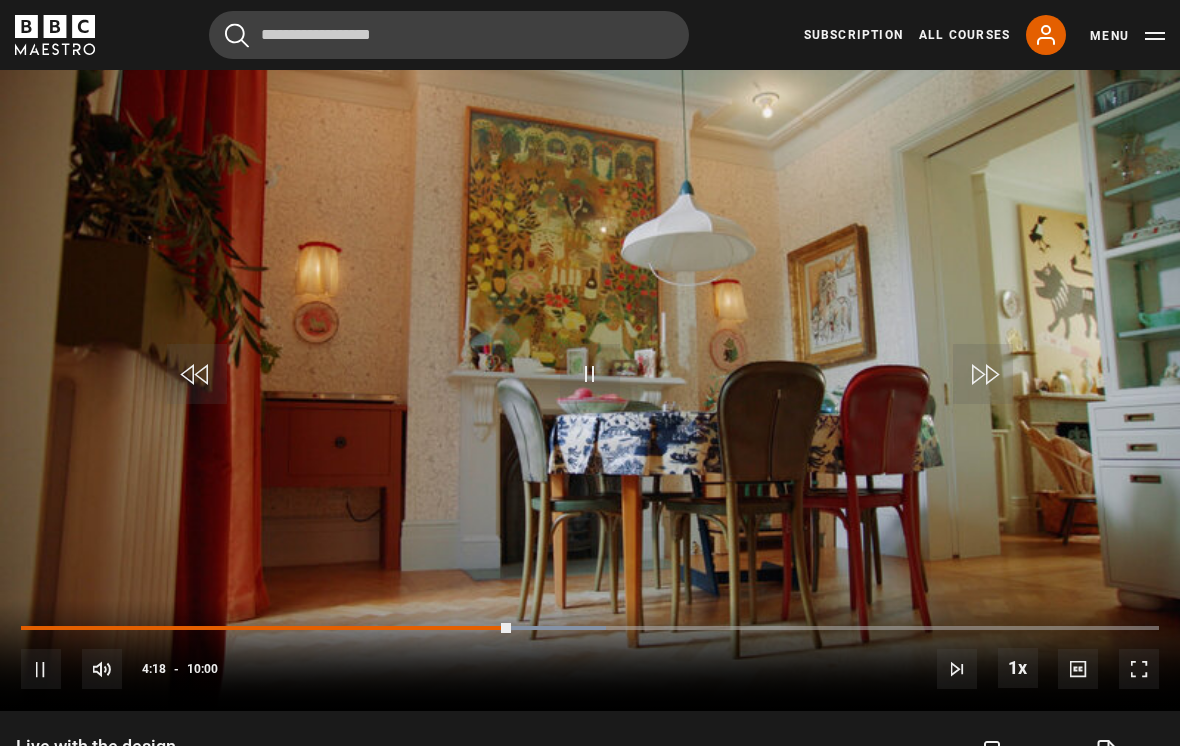 scroll, scrollTop: 1147, scrollLeft: 0, axis: vertical 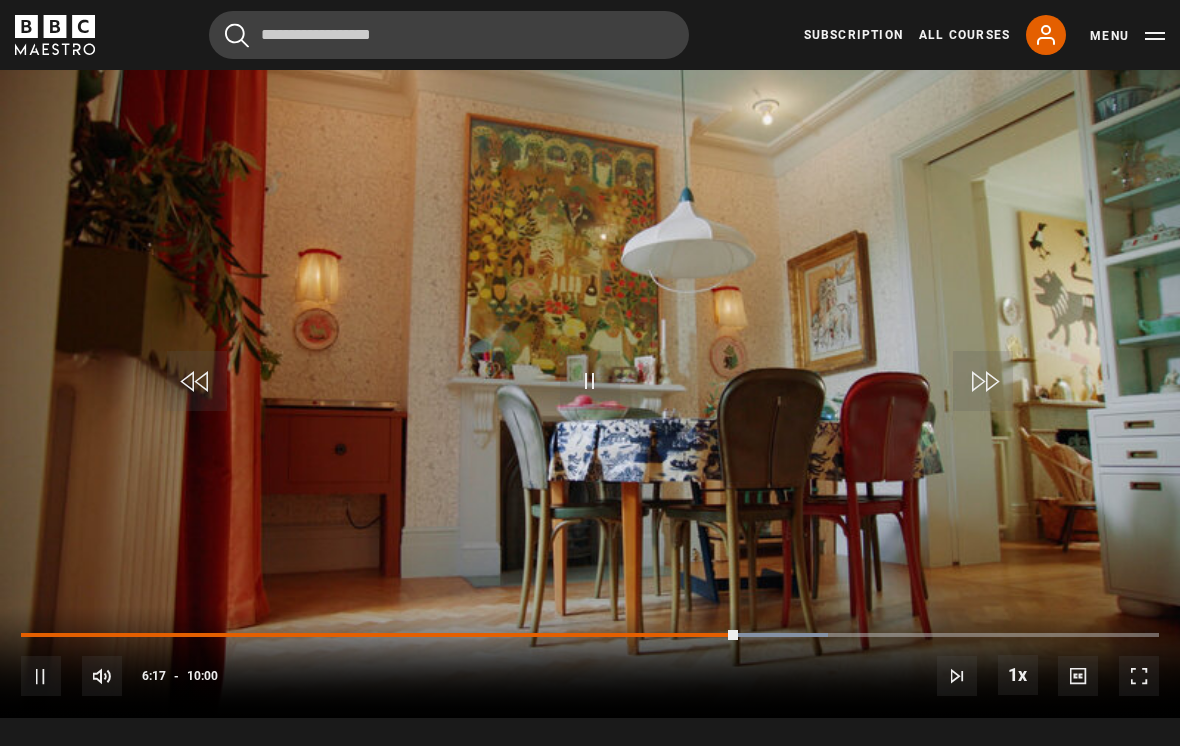 click on "Video Player is loading. Play Lesson Live with the design 10s Skip Back 10 seconds Pause 10s Skip Forward 10 seconds Loaded :  70.87% Pause Mute Current Time  6:17 - Duration  10:00
[FIRST] [LAST]
Lesson 19
Live with the design
1x Playback Rate 2x 1.5x 1x , selected 0.5x Captions captions off , selected English  Captions This is a modal window.
Lesson Completed
Up next
Conclusion
Cancel
Do you want to save this lesson?
Save lesson
Rewatch" at bounding box center [590, 386] 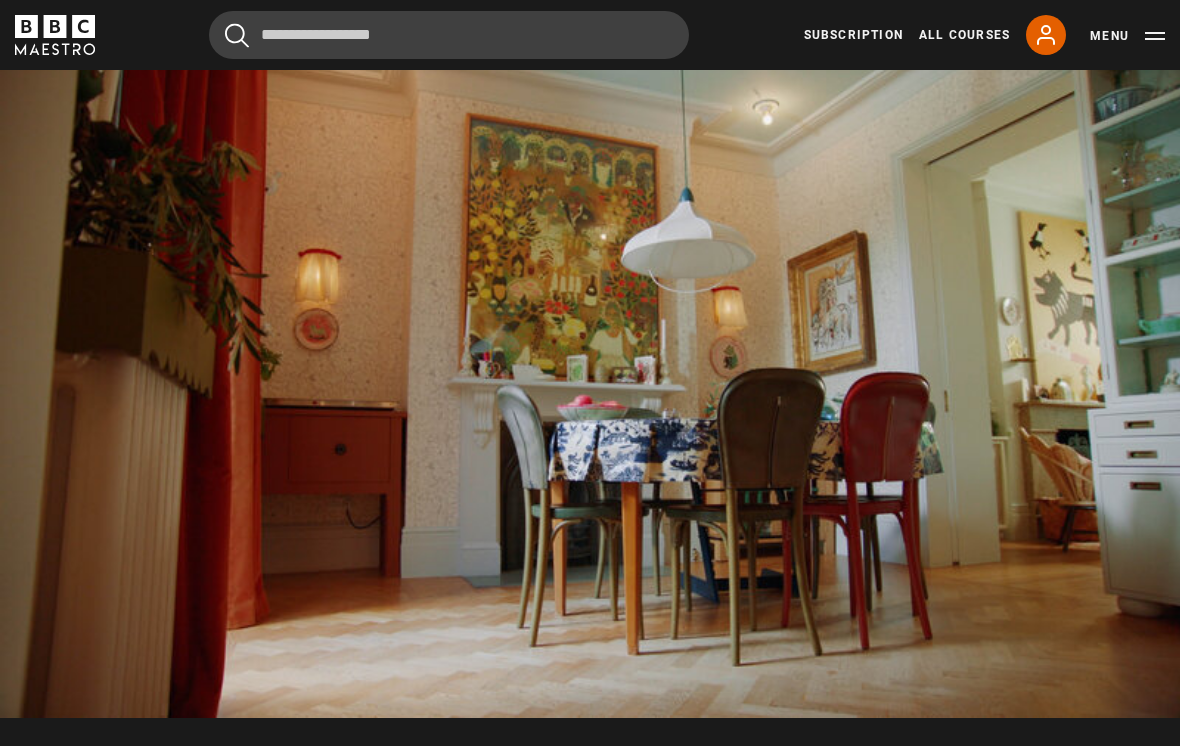 click on "Video Player is loading. Play Lesson Live with the design 10s Skip Back 10 seconds Pause 10s Skip Forward 10 seconds Loaded :  71.60% Pause Mute Current Time  6:21 - Duration  10:00
[FIRST] [LAST]
Lesson 19
Live with the design
1x Playback Rate 2x 1.5x 1x , selected 0.5x Captions captions off , selected English  Captions This is a modal window.
Lesson Completed
Up next
Conclusion
Cancel
Do you want to save this lesson?
Save lesson
Rewatch" at bounding box center (590, 386) 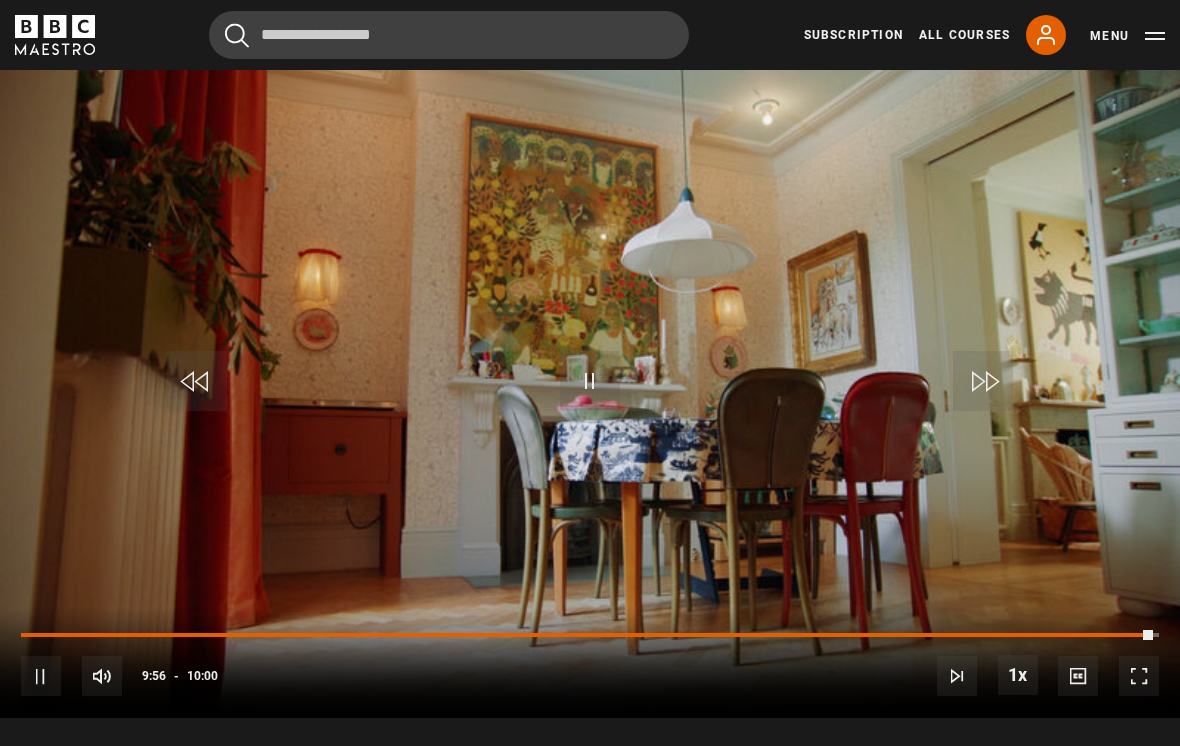 click on "Video Player is loading. Play Lesson Live with the design 10s Skip Back 10 seconds Pause 10s Skip Forward 10 seconds Loaded :  99.16% Pause Mute Current Time  9:56 - Duration  10:00
[FIRST] [LAST]
Lesson 19
Live with the design
1x Playback Rate 2x 1.5x 1x , selected 0.5x Captions captions off , selected English  Captions This is a modal window.
Lesson Completed
Up next
Conclusion
Cancel
Do you want to save this lesson?
Save lesson
Rewatch" at bounding box center (590, 386) 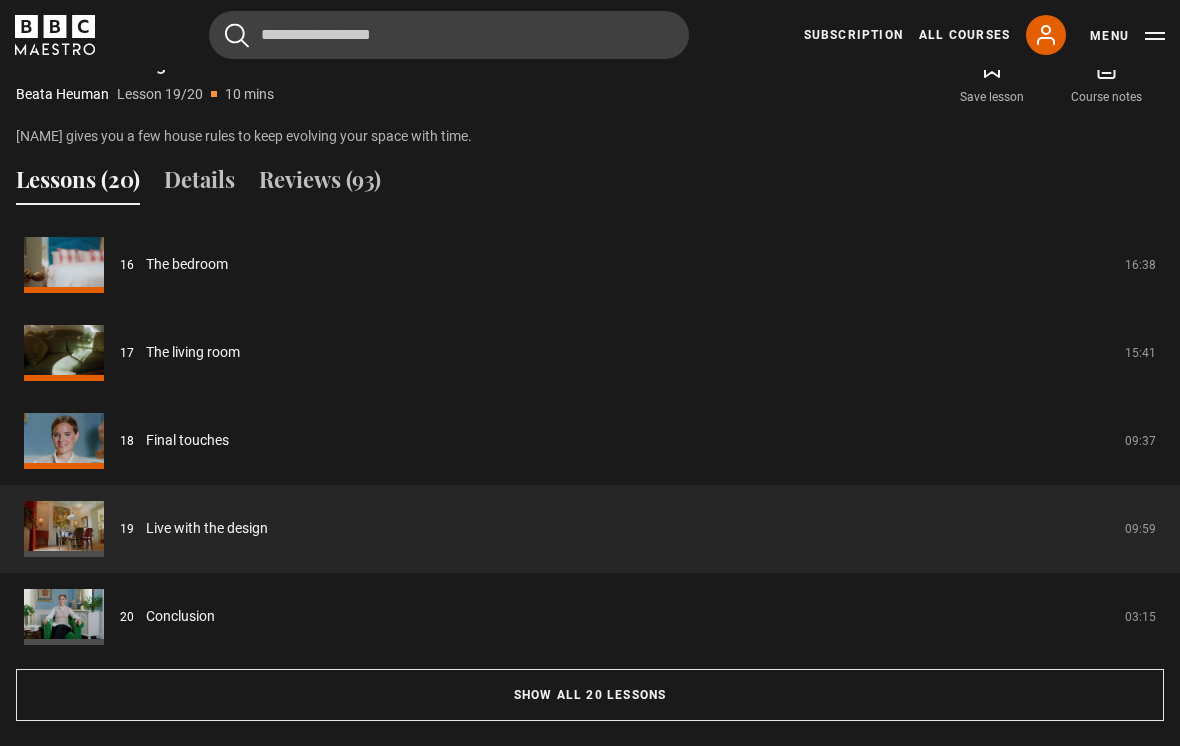 scroll, scrollTop: 1837, scrollLeft: 0, axis: vertical 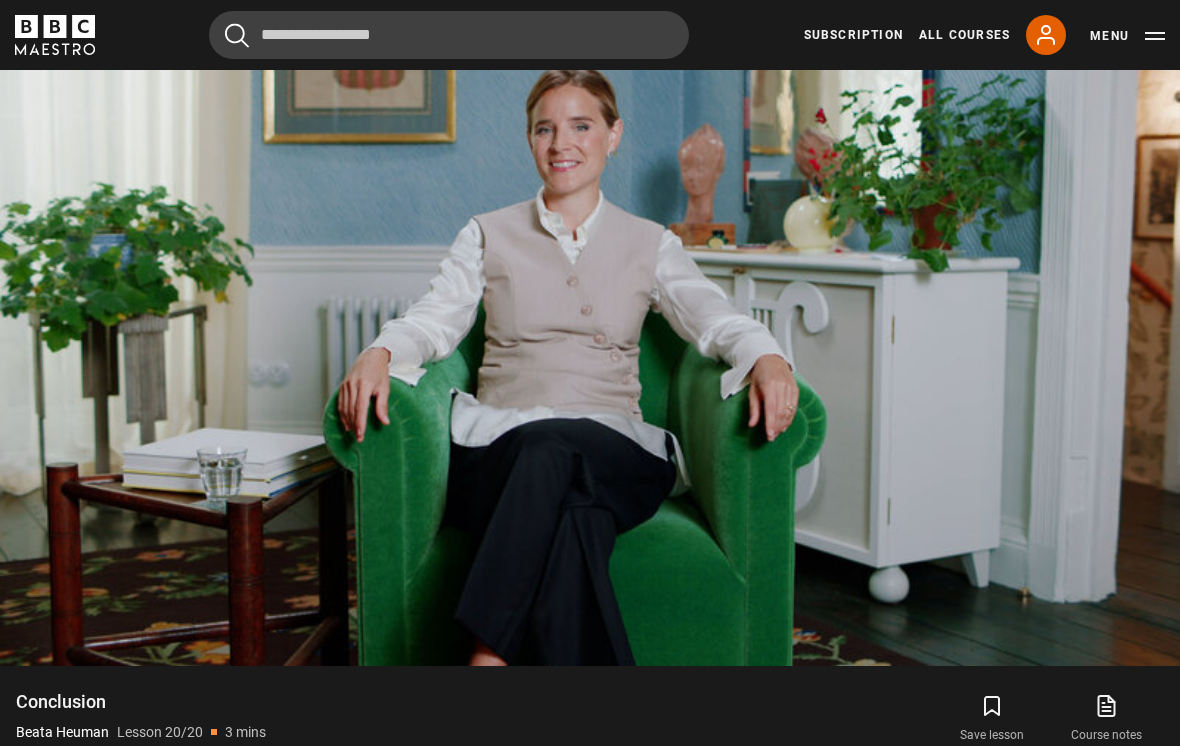 click on "Video Player is loading. Play Lesson Conclusion 10s Skip Back 10 seconds Pause 10s Skip Forward 10 seconds Loaded :  28.46% Pause Mute Current Time  0:35 - Duration  3:16
Beata Heuman
Lesson 20
Conclusion
1x Playback Rate 2x 1.5x 1x , selected 0.5x Captions captions off , selected English  Captions This is a modal window." at bounding box center (590, 334) 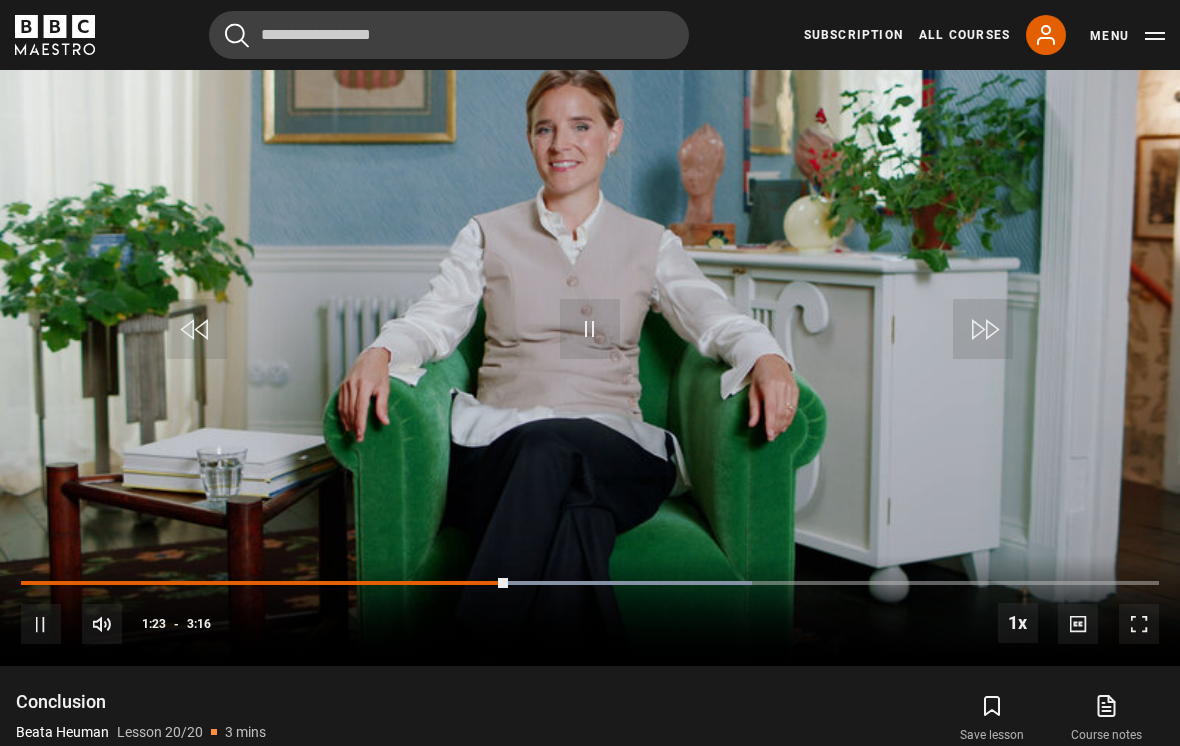 click on "Video Player is loading. Play Lesson Conclusion 10s Skip Back 10 seconds Pause 10s Skip Forward 10 seconds Loaded :  64.23% Pause Mute Current Time  1:23 - Duration  3:16
Beata Heuman
Lesson 20
Conclusion
1x Playback Rate 2x 1.5x 1x , selected 0.5x Captions captions off , selected English  Captions This is a modal window." at bounding box center (590, 334) 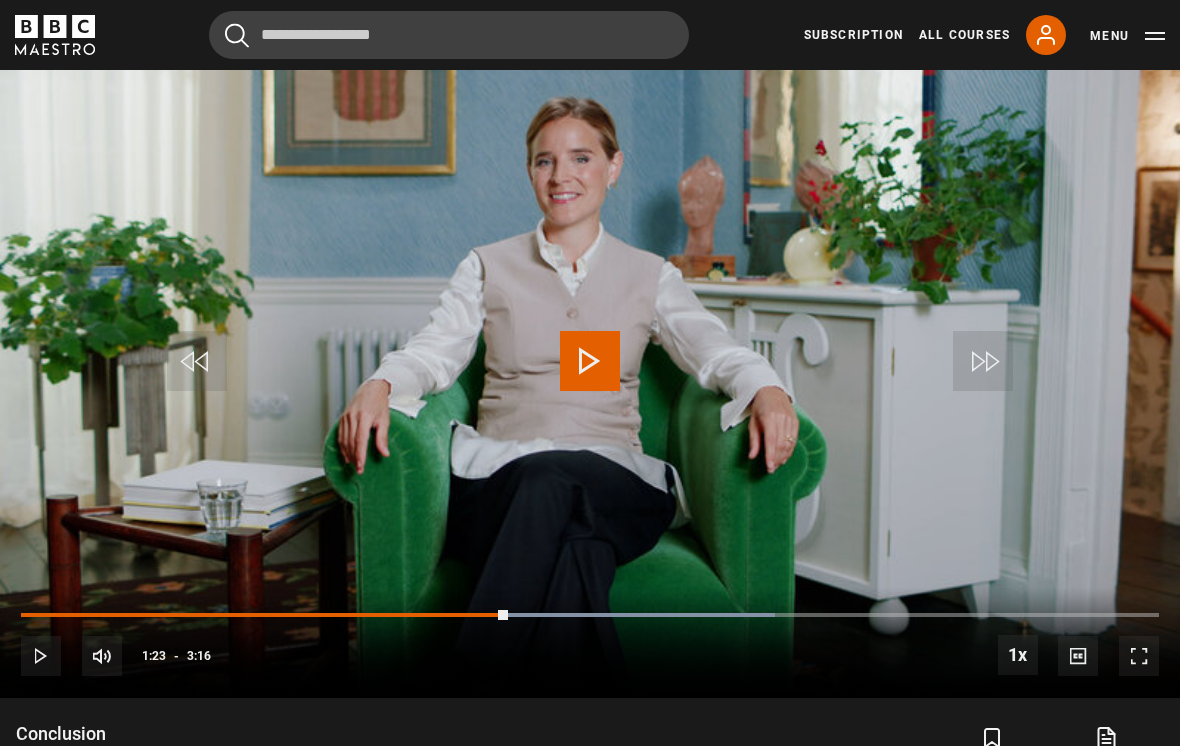 scroll, scrollTop: 1166, scrollLeft: 0, axis: vertical 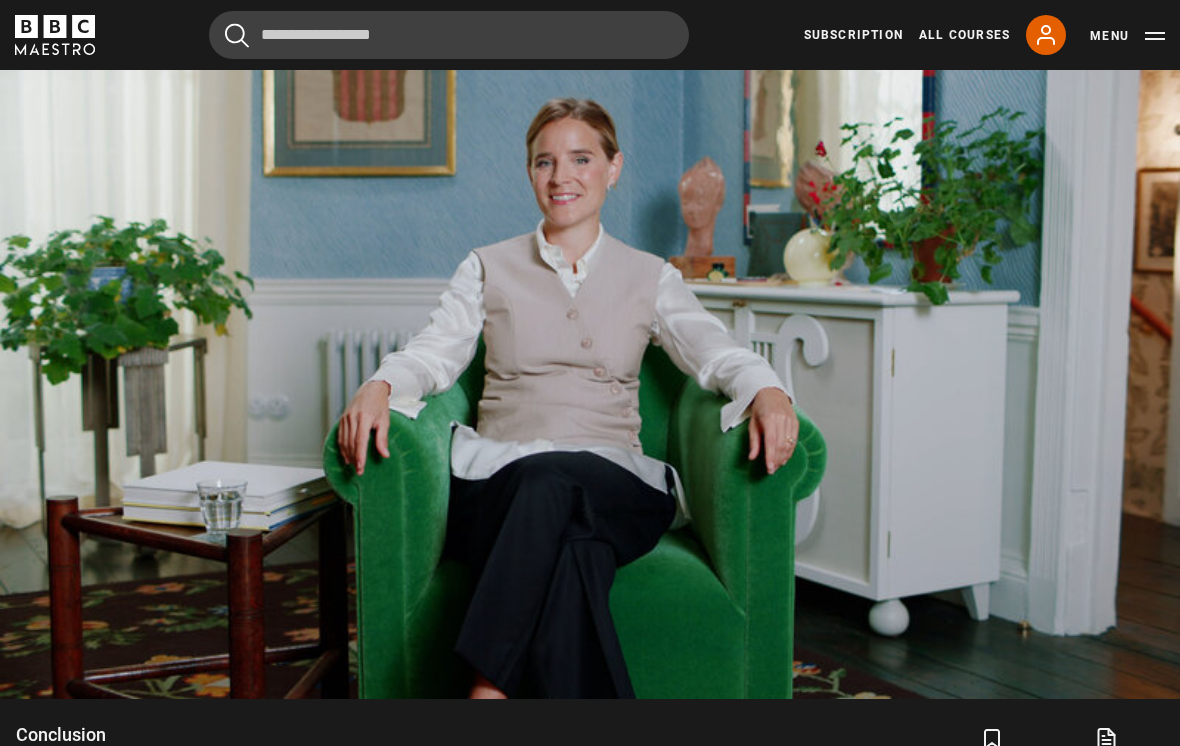 click on "Video Player is loading. Play Lesson Conclusion 10s Skip Back 10 seconds Pause 10s Skip Forward 10 seconds Loaded :  68.74% Pause Mute Current Time  1:29 - Duration  3:16
Beata Heuman
Lesson 20
Conclusion
1x Playback Rate 2x 1.5x 1x , selected 0.5x Captions captions off , selected English  Captions This is a modal window." at bounding box center (590, 367) 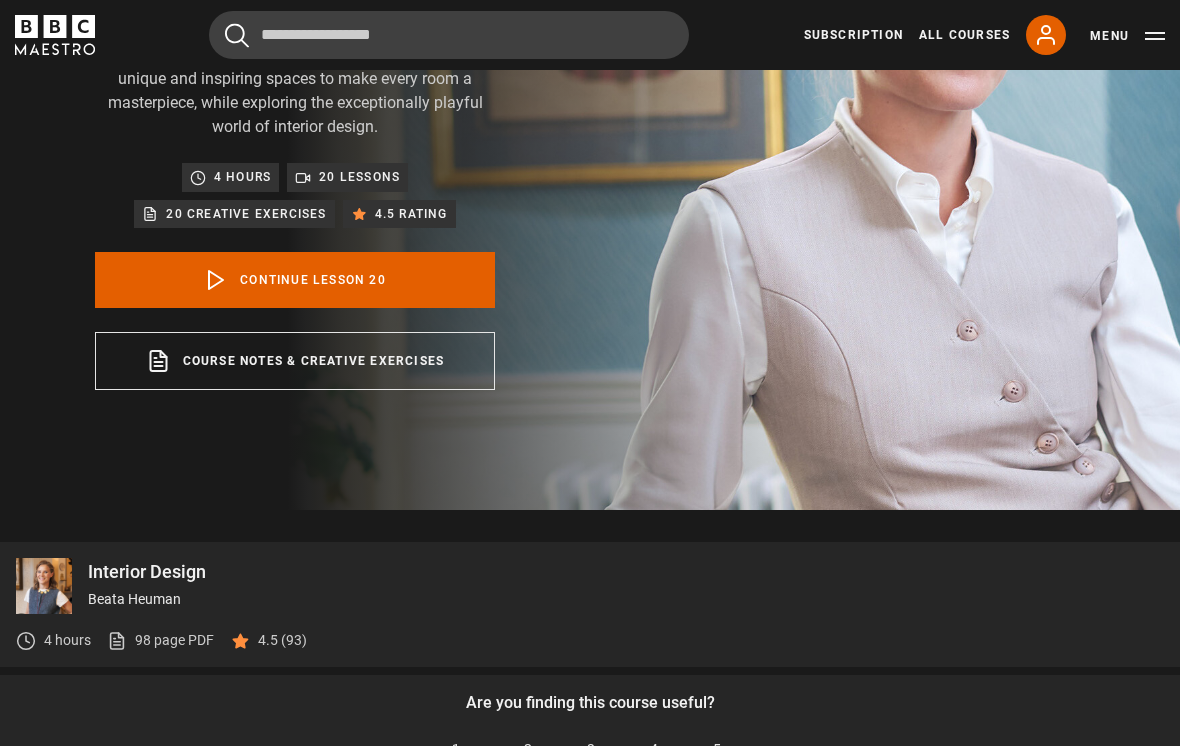 scroll, scrollTop: 0, scrollLeft: 0, axis: both 